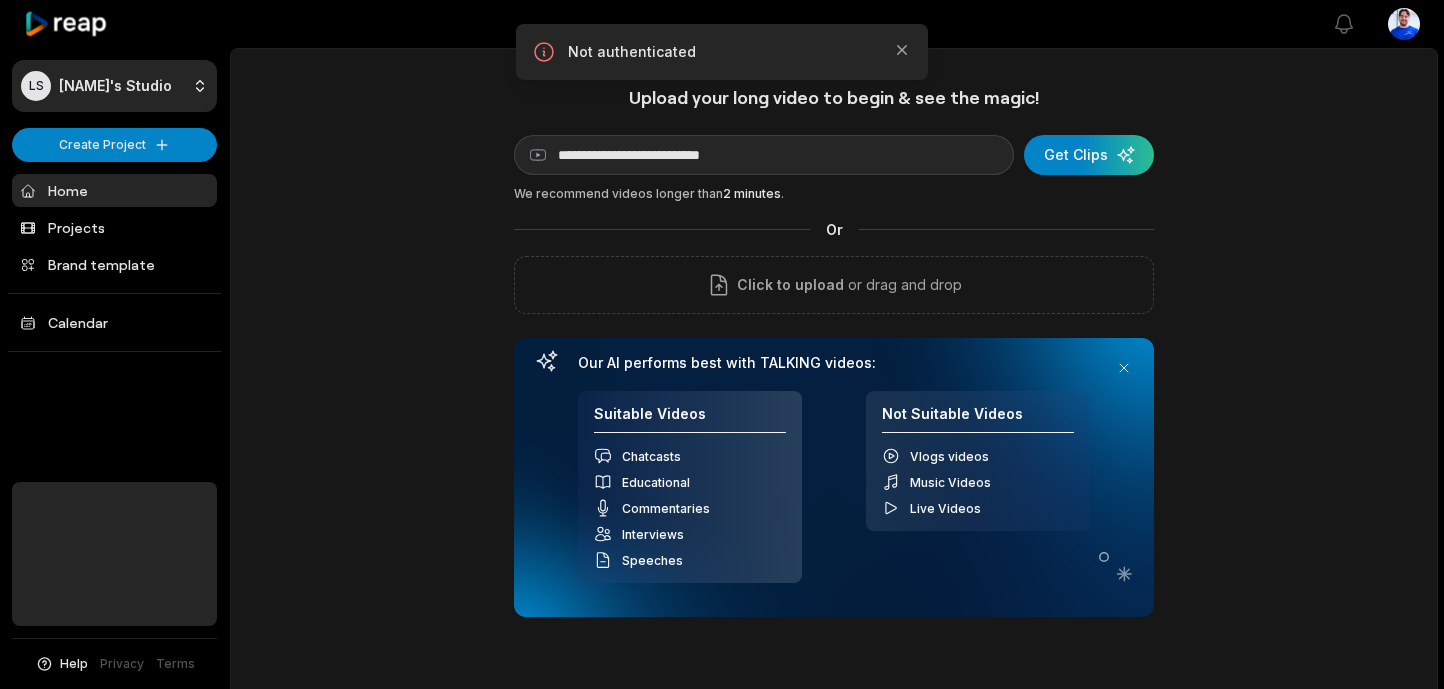 scroll, scrollTop: 0, scrollLeft: 0, axis: both 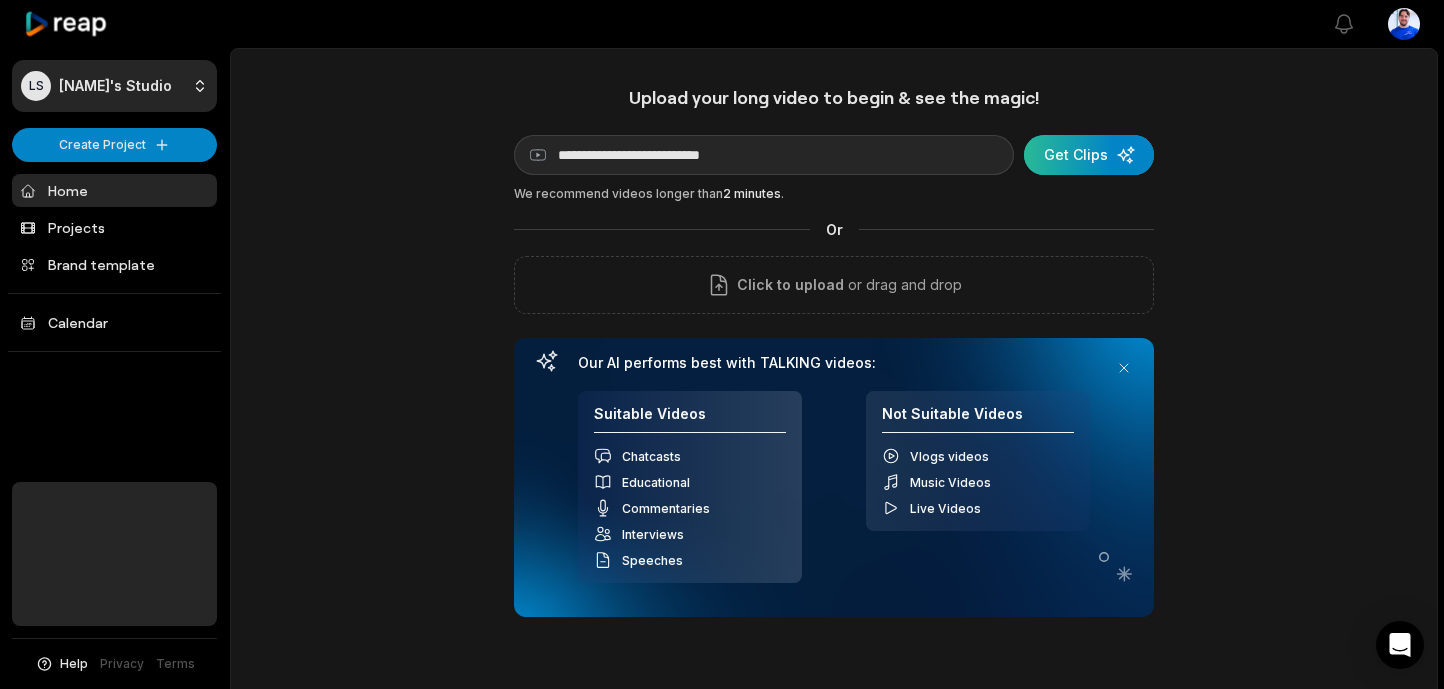 click at bounding box center (1089, 155) 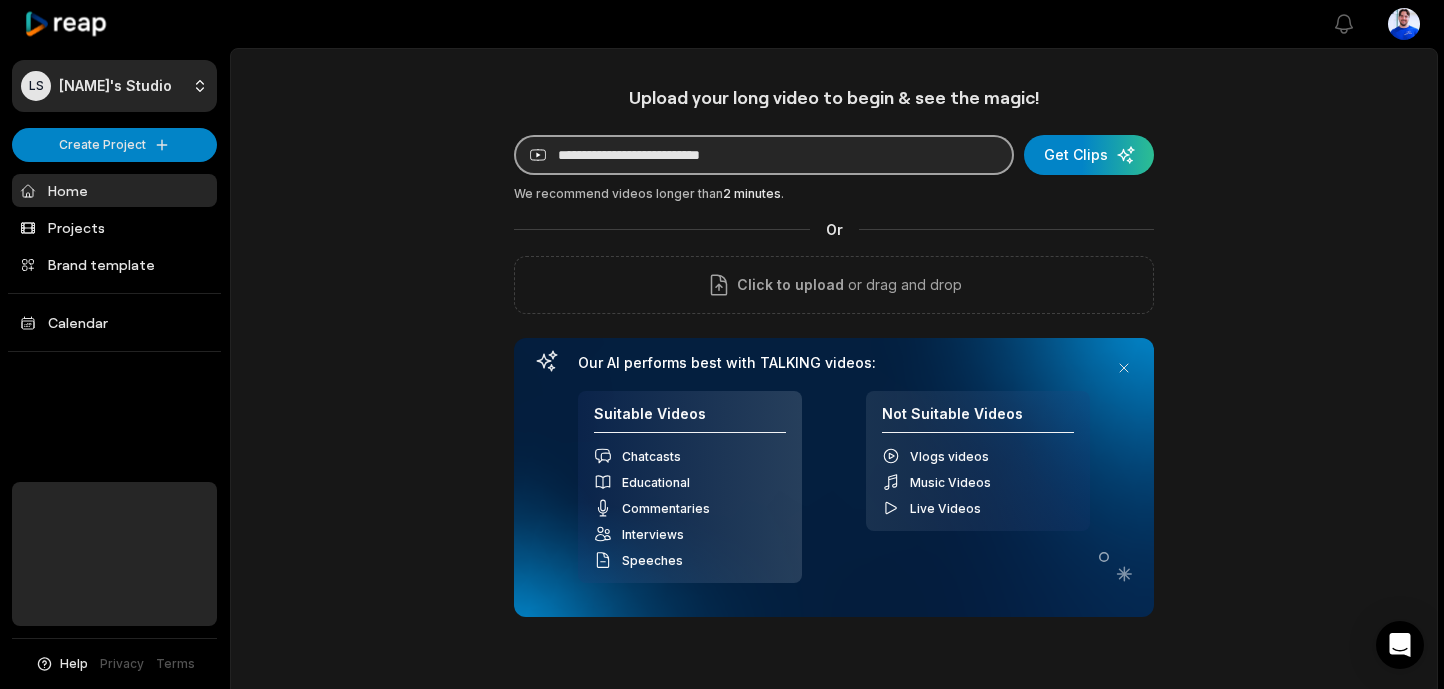click on "**********" at bounding box center (764, 155) 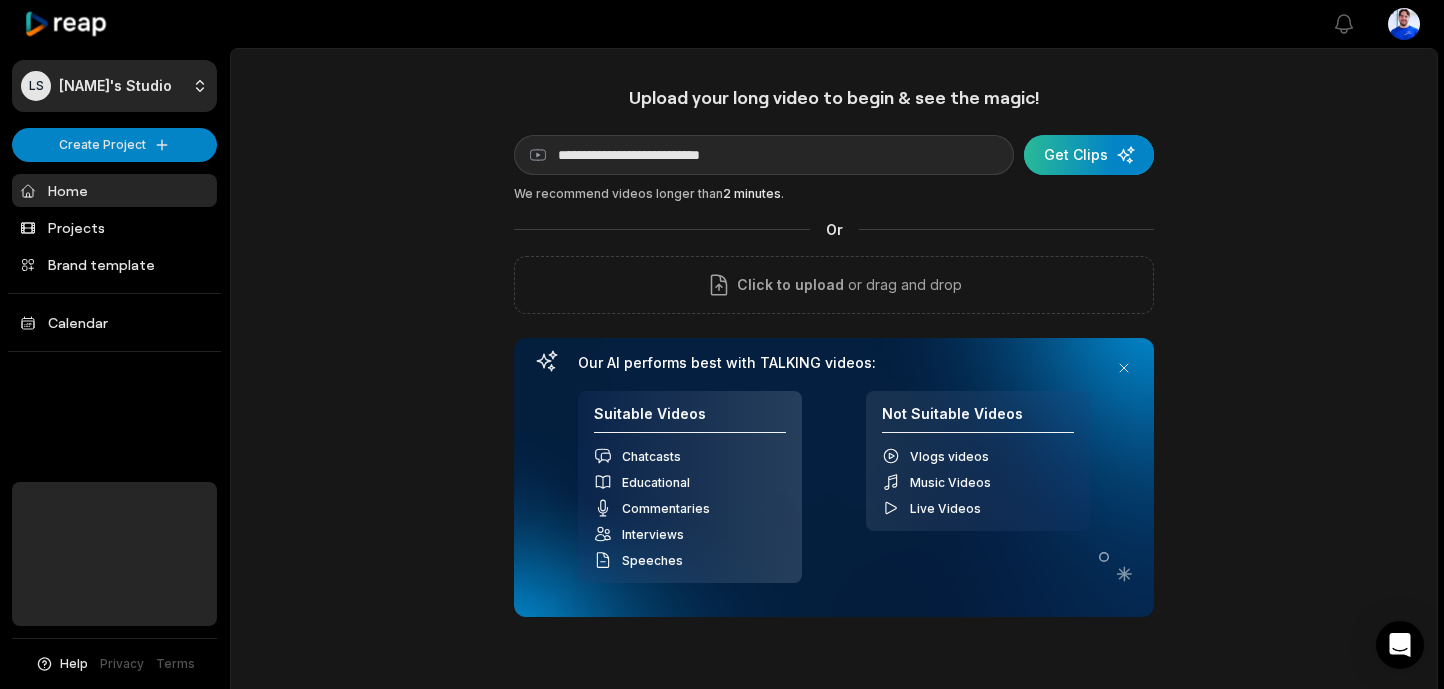 click at bounding box center [1089, 155] 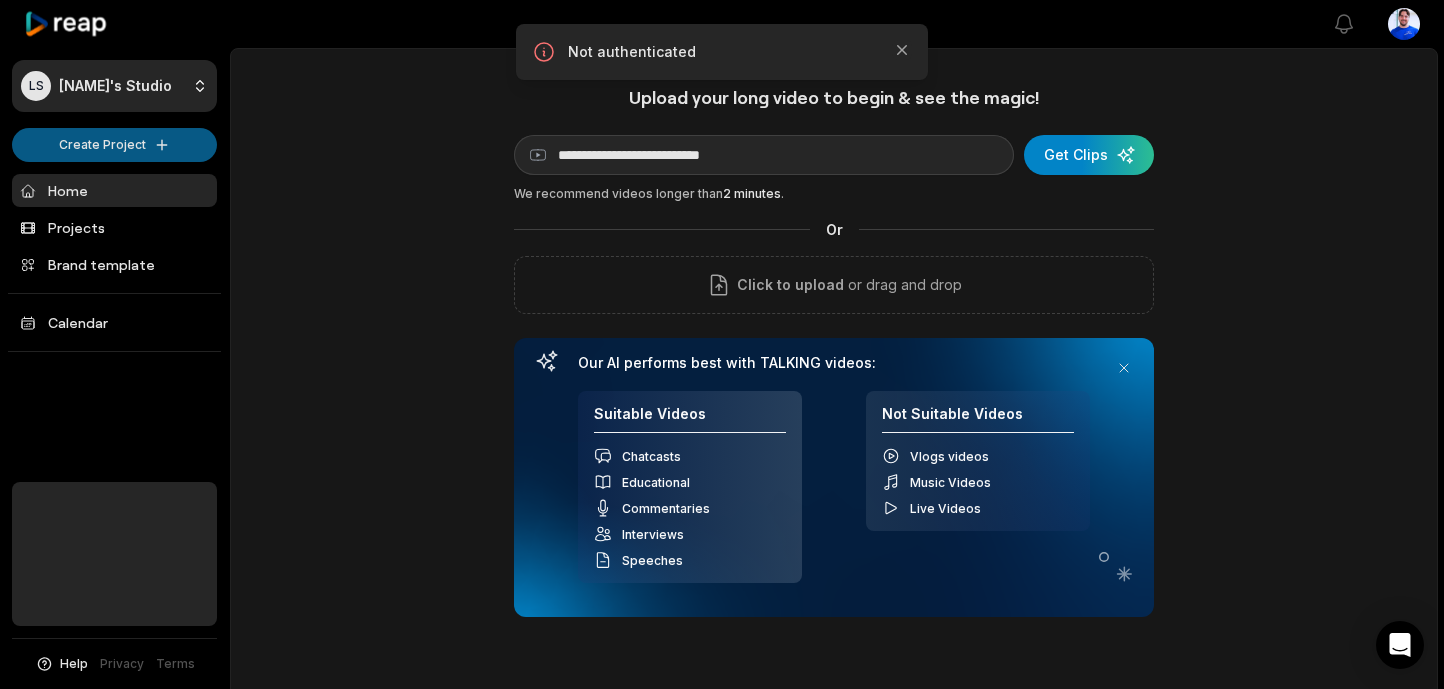 click on "**********" at bounding box center (722, 344) 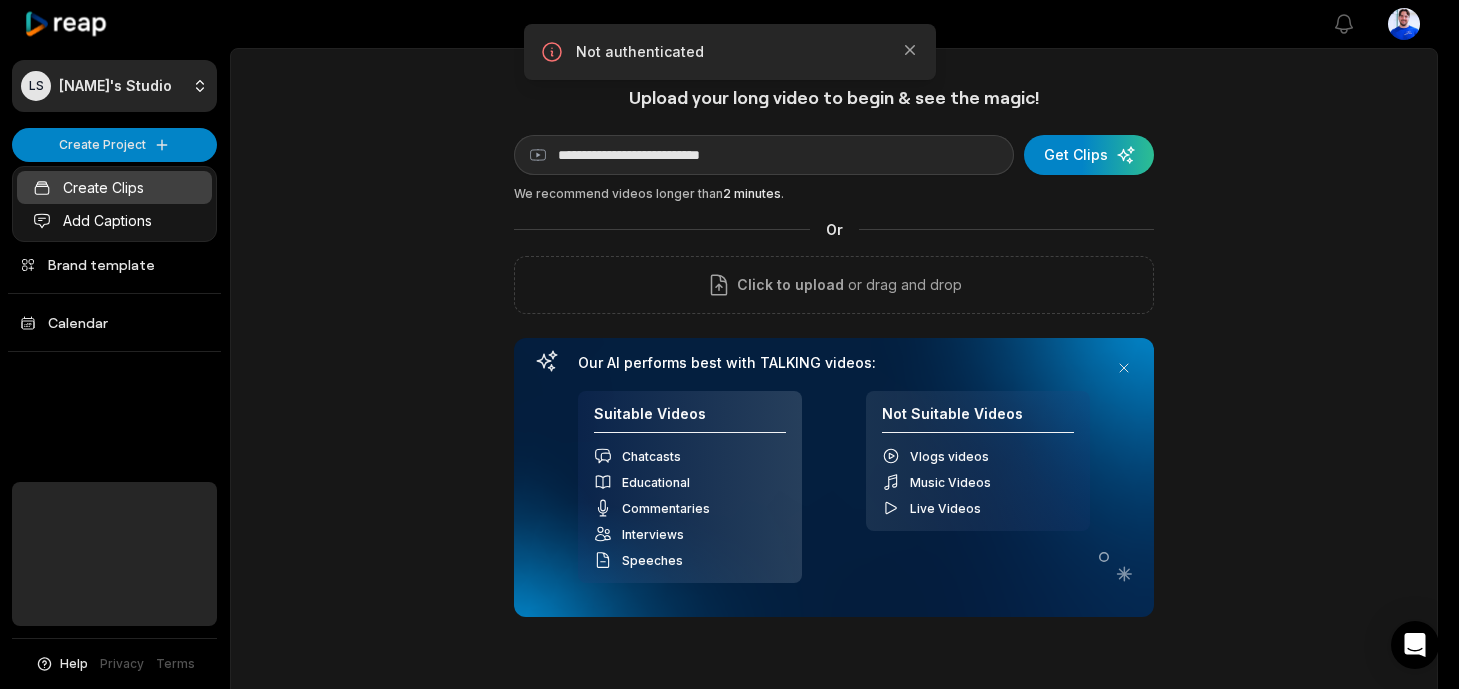 click on "Create Clips" at bounding box center [114, 187] 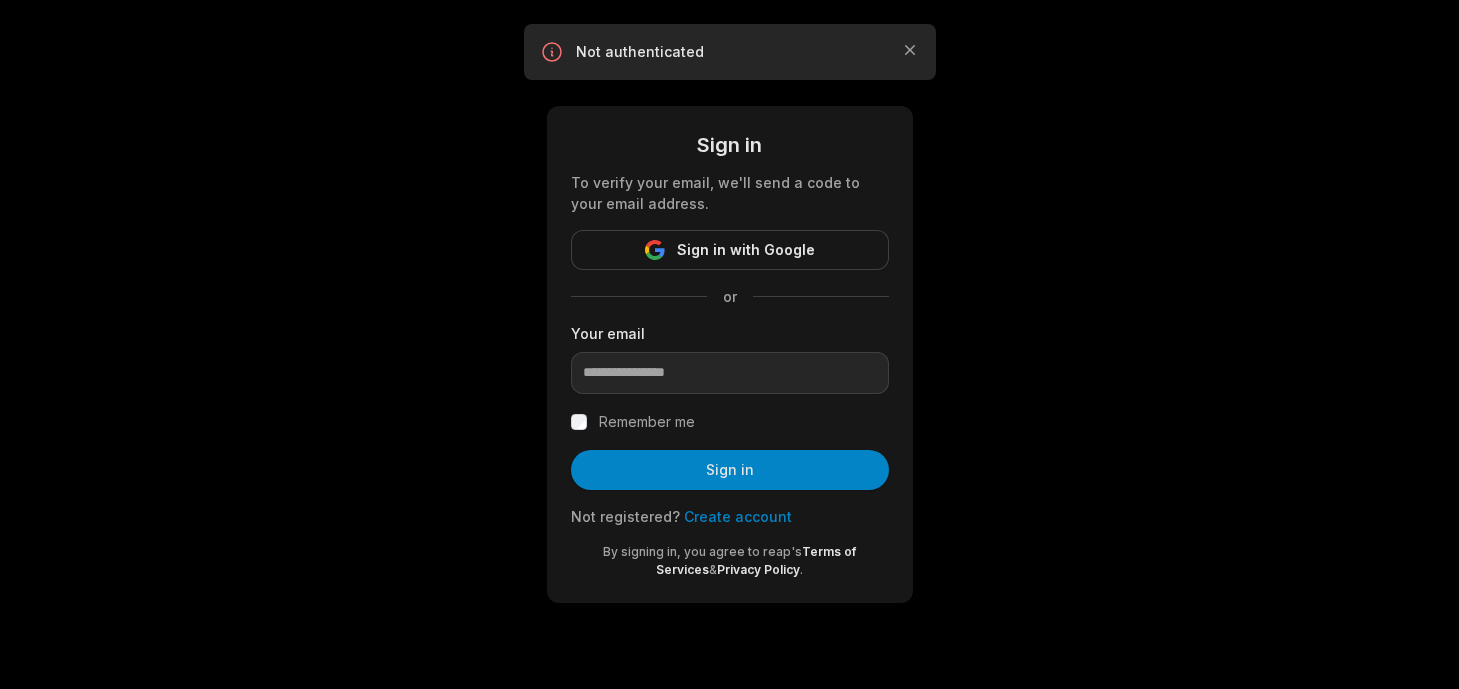 scroll, scrollTop: 0, scrollLeft: 0, axis: both 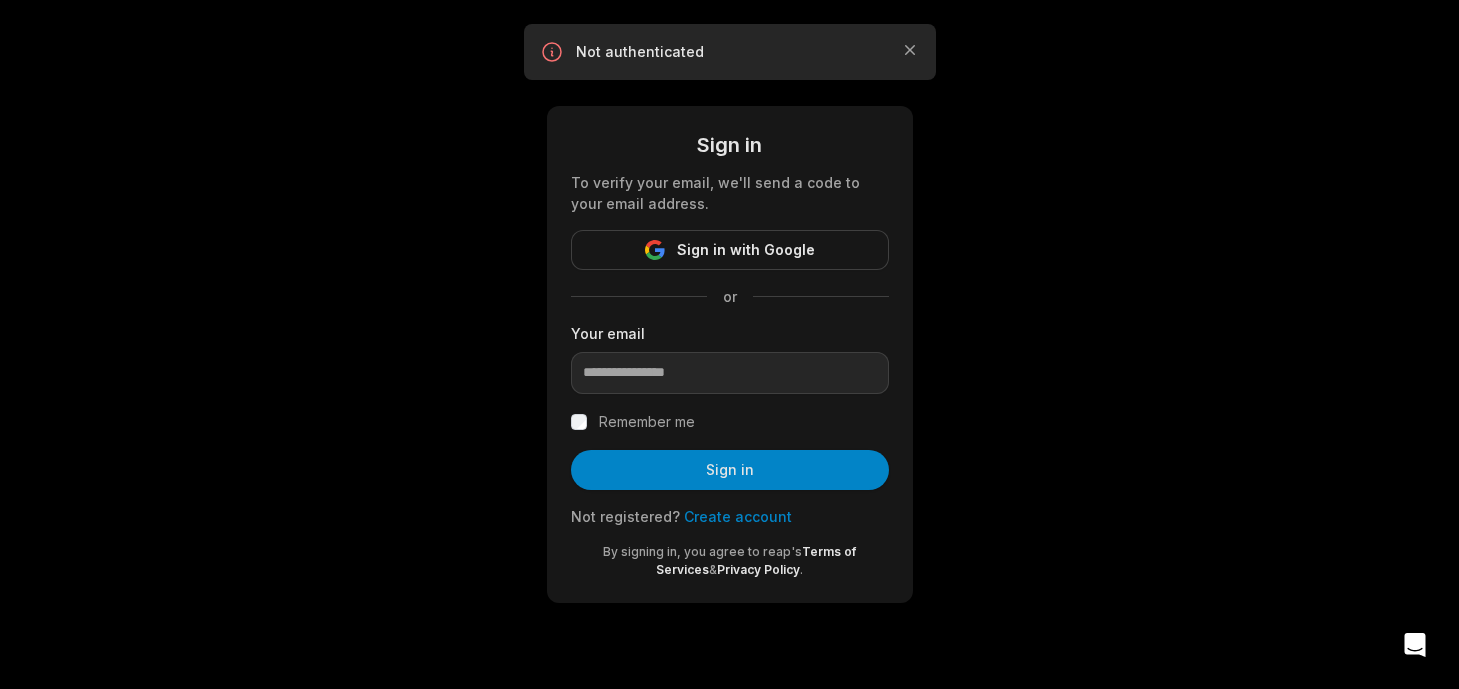 click on "Sign in To verify your email, we'll send a code to your email address. Sign in with Google or Your email Remember me Sign in Not registered?   Create account By signing in, you agree to reap's  Terms of Services  &  Privacy Policy ." at bounding box center (729, 325) 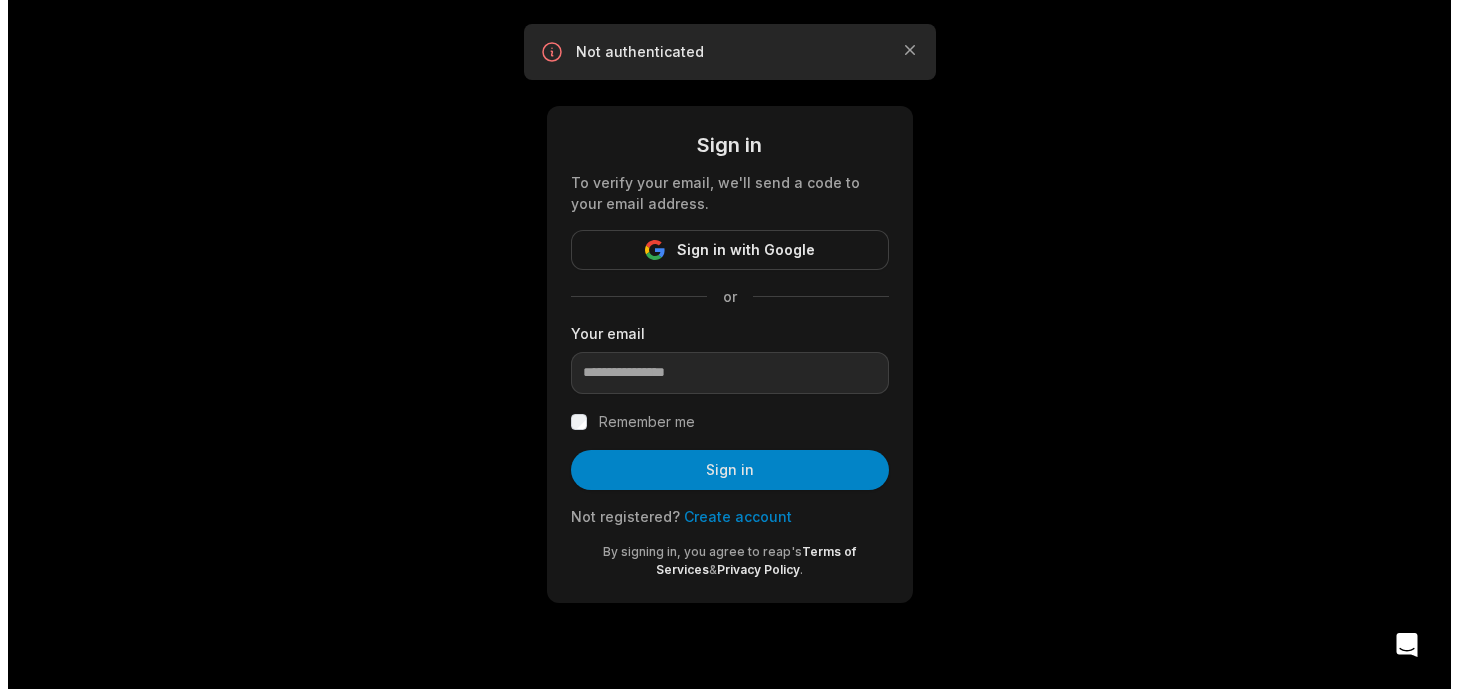 scroll, scrollTop: 0, scrollLeft: 0, axis: both 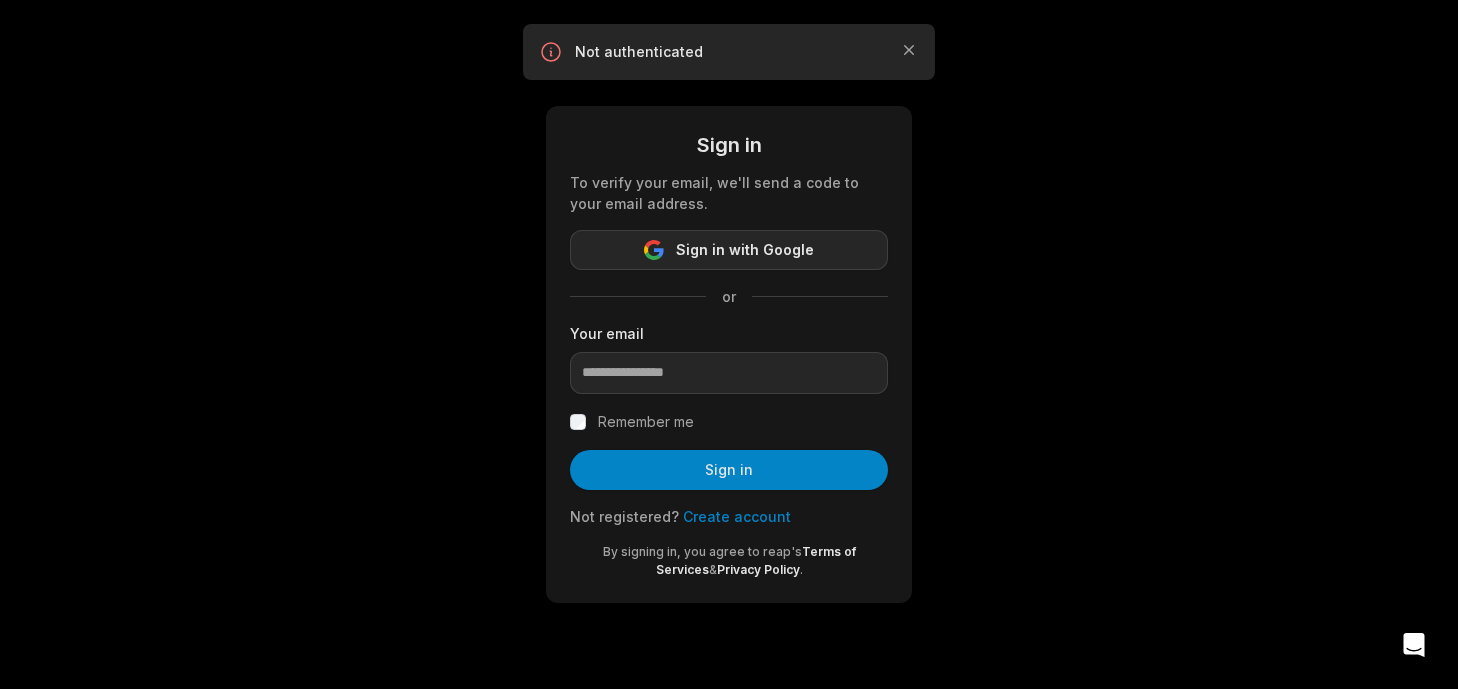 click on "Sign in with Google" at bounding box center (729, 250) 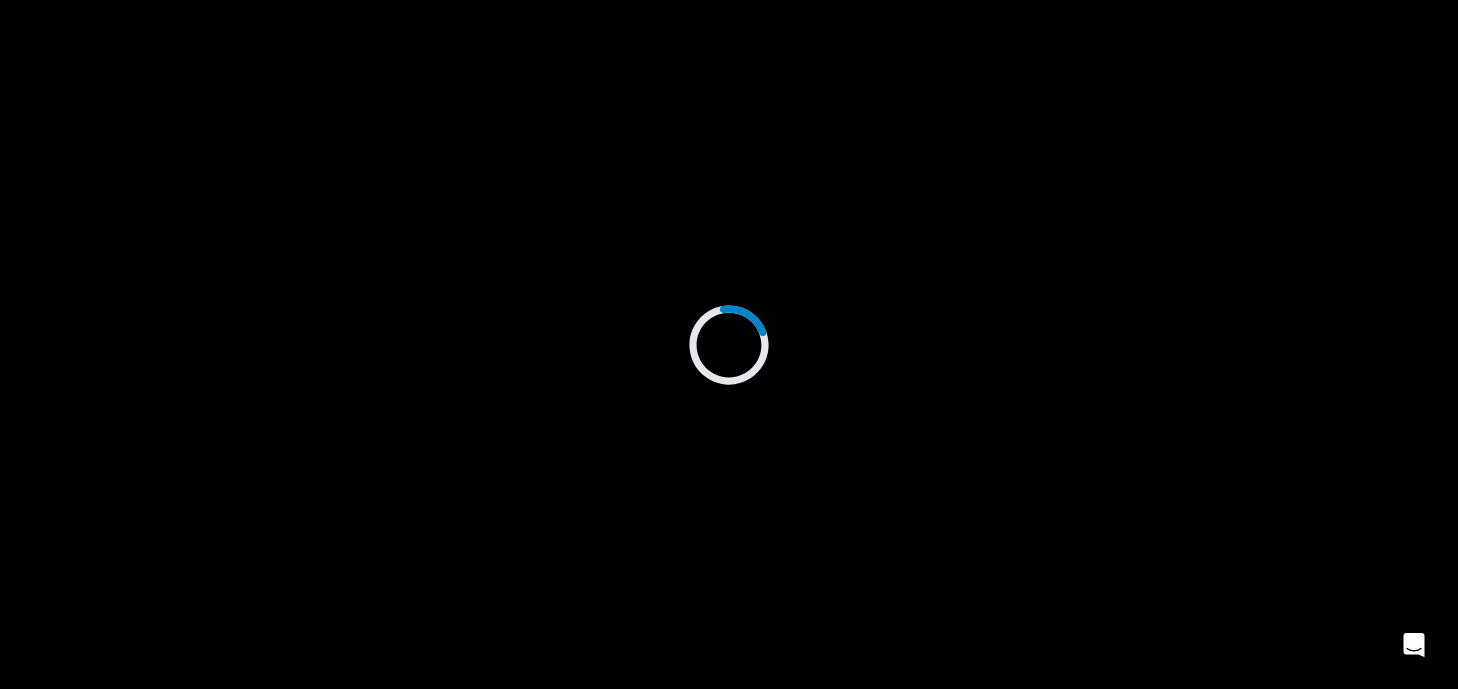 scroll, scrollTop: 0, scrollLeft: 0, axis: both 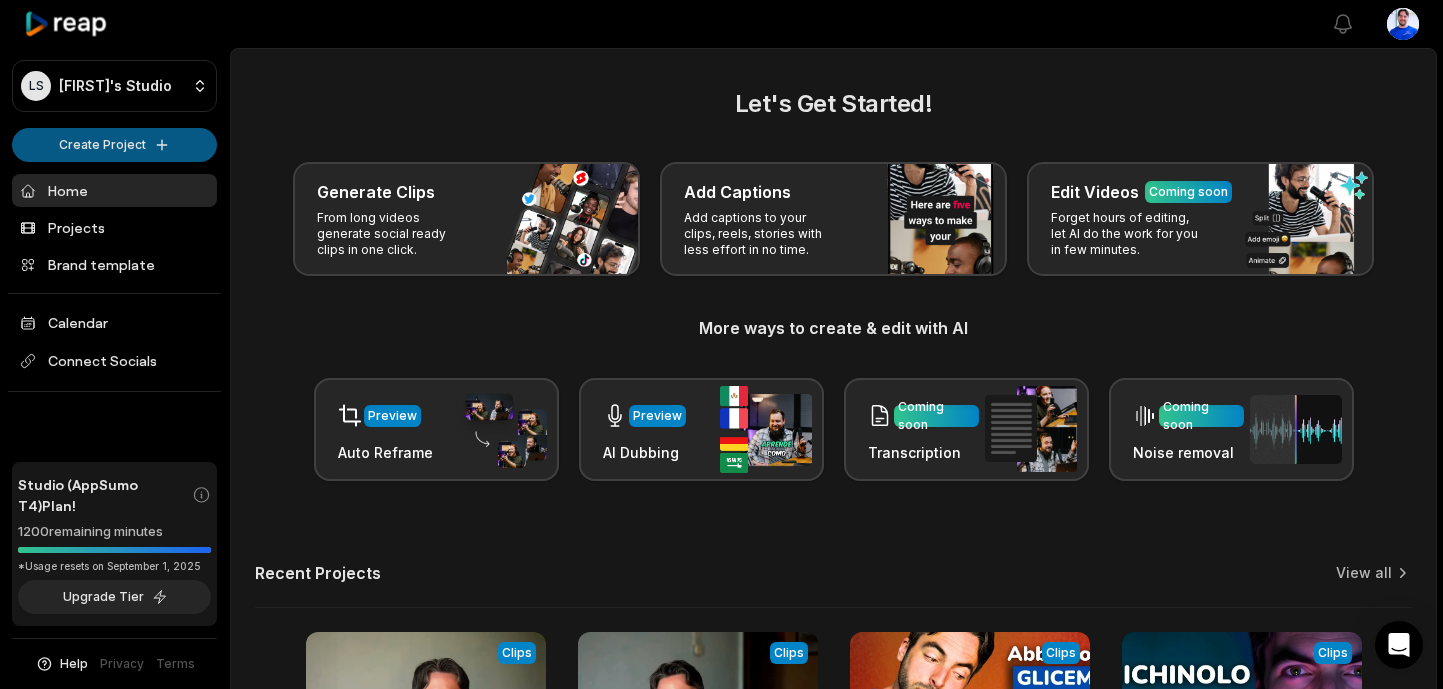 click on "LS Luca's Studio Create Project Home Projects Brand template Calendar Connect Socials Studio (AppSumo T4)  Plan! 1200  remaining minutes *Usage resets on September 1, 2025 Upgrade Tier Help Privacy Terms Open sidebar View notifications Open user menu   Let's Get Started! Generate Clips From long videos generate social ready clips in one click. Add Captions Add captions to your clips, reels, stories with less effort in no time. Edit Videos Coming soon Forget hours of editing, let AI do the work for you in few minutes. More ways to create & edit with AI Preview Auto Reframe Preview AI Dubbing Coming soon Transcription Coming soon Noise removal Recent Projects View all View Clips Clips 07:30 integratori sogni lucidi LUNGO Open options 7 days ago View Clips Clips 10:13 abitudini lavoro LUNGO Open options 13 days ago View Clips Clips 12:33 Glicemia e Diabete: Le 3 Azioni Che Devi Iniziare DA SUBITO Per Prevenirlo. Open options 15 days ago View Clips Clips 05:18 La Molecola dell'immortalità: UBICHINOLO e q10" at bounding box center [721, 344] 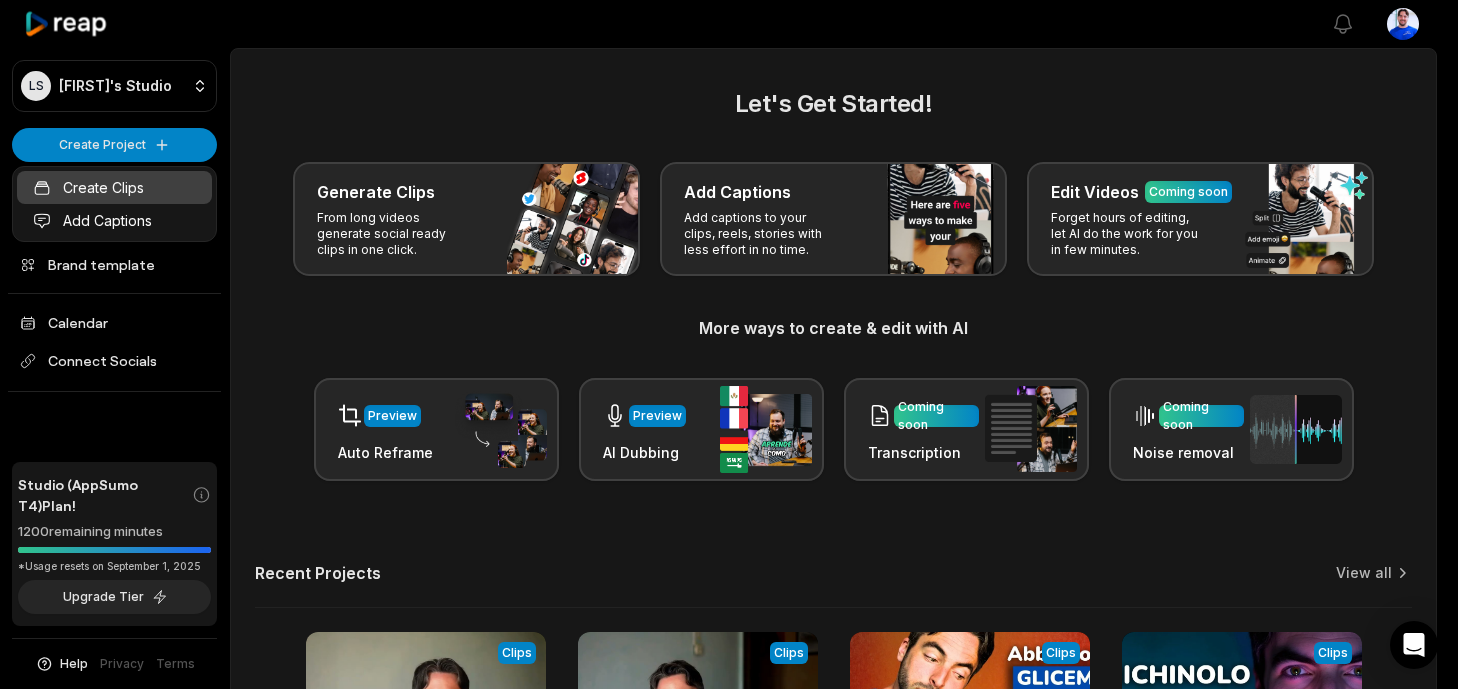 click on "Create Clips" at bounding box center [114, 187] 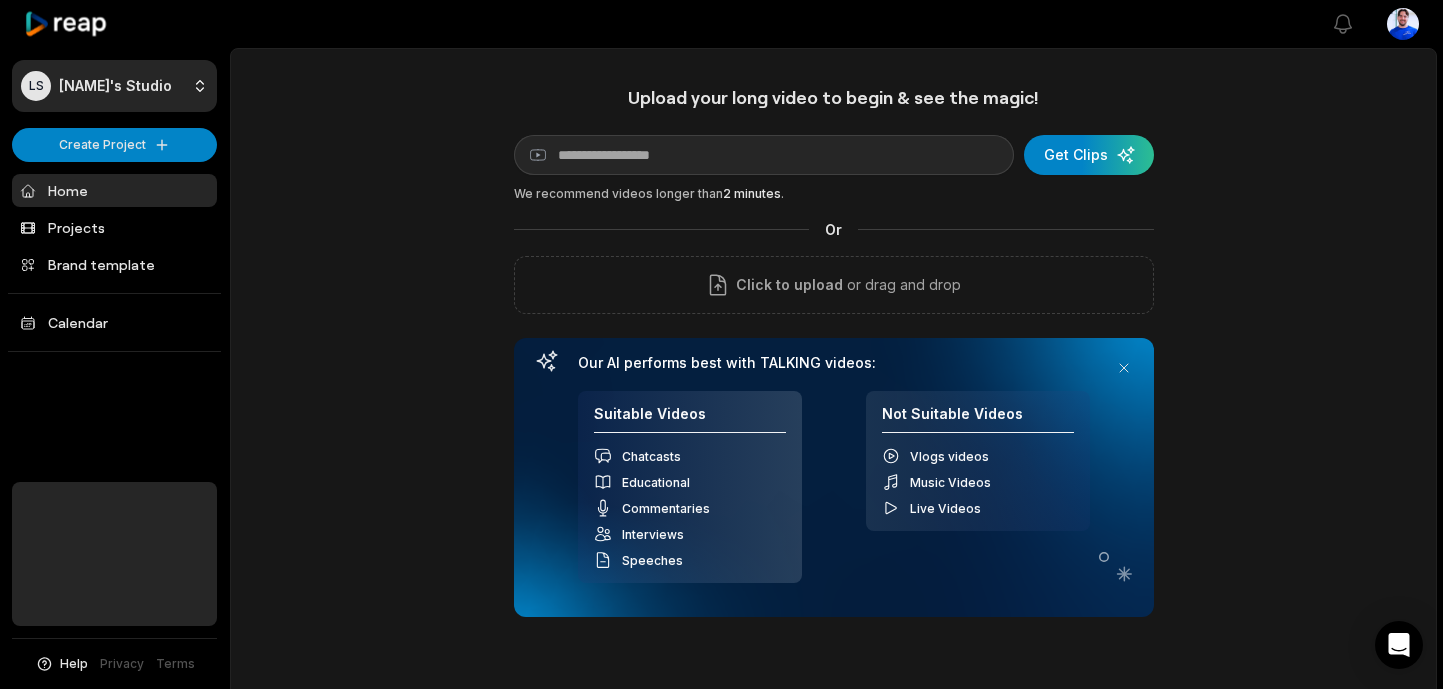 scroll, scrollTop: 0, scrollLeft: 0, axis: both 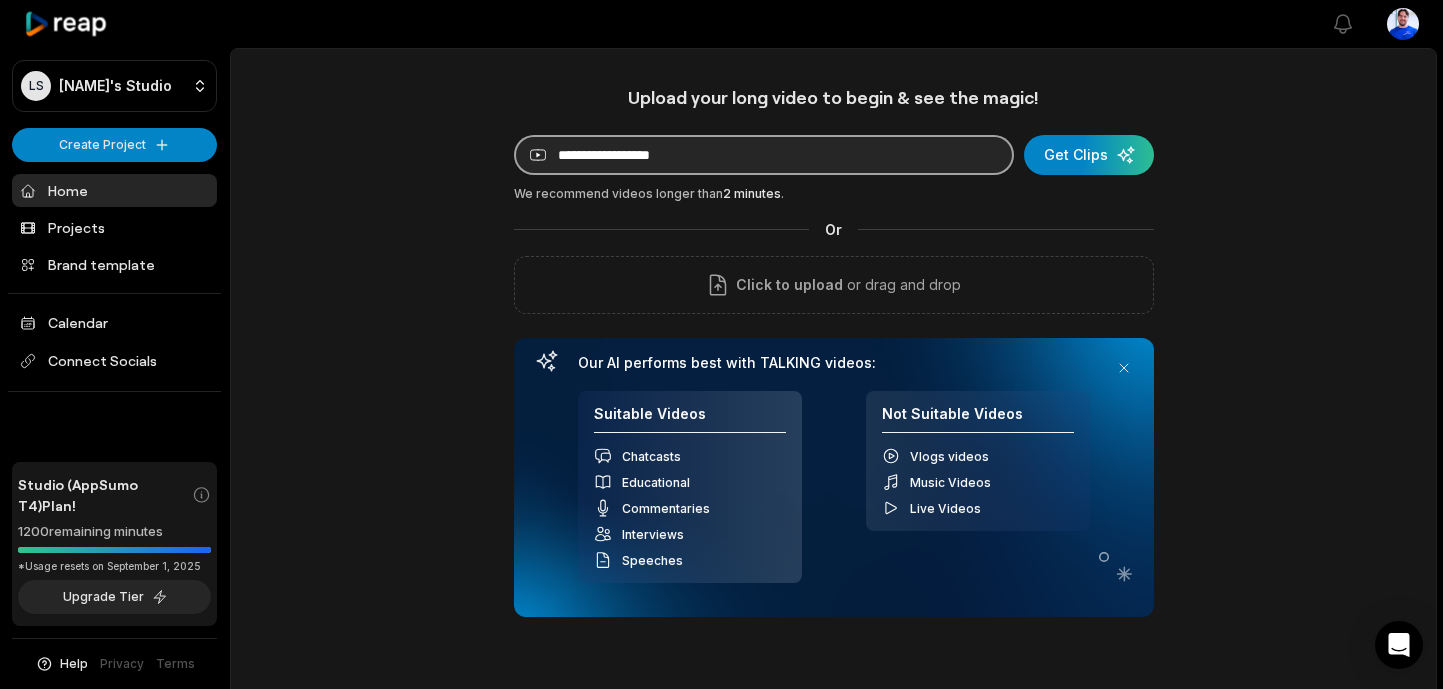 click at bounding box center [764, 155] 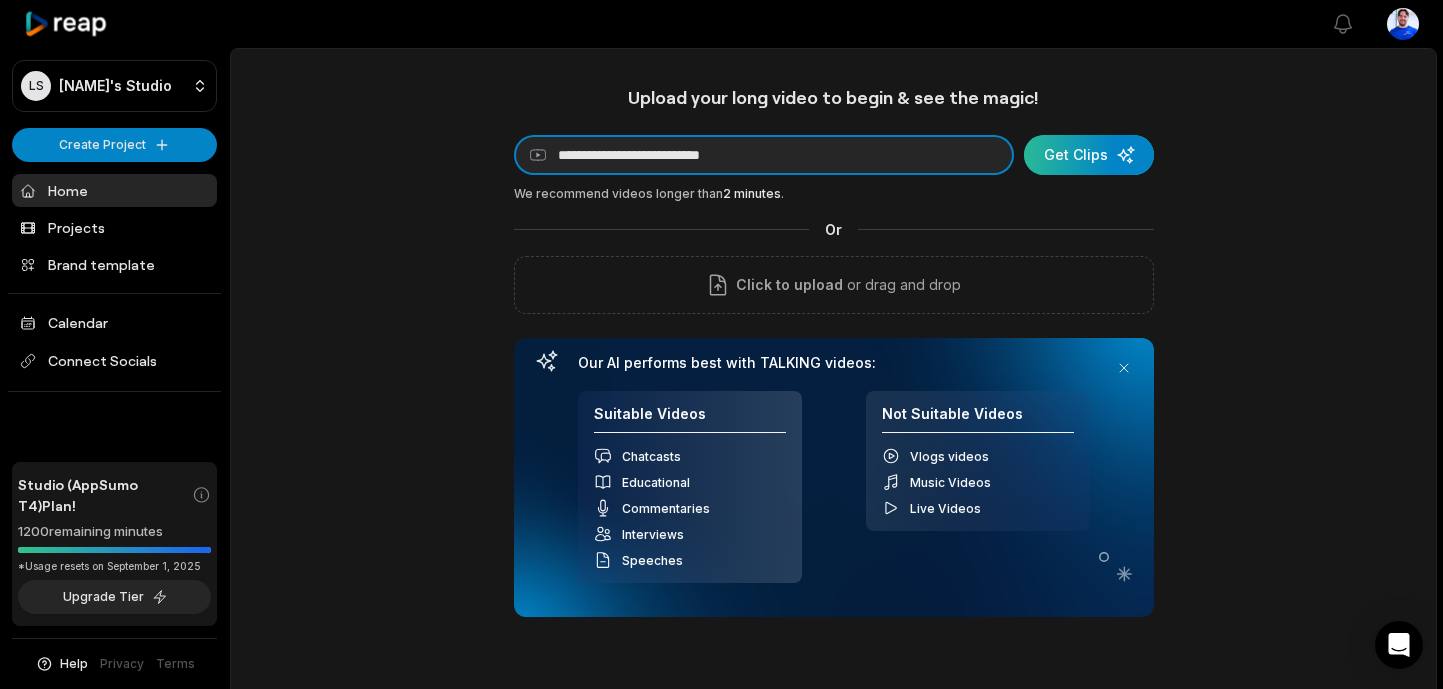 type on "**********" 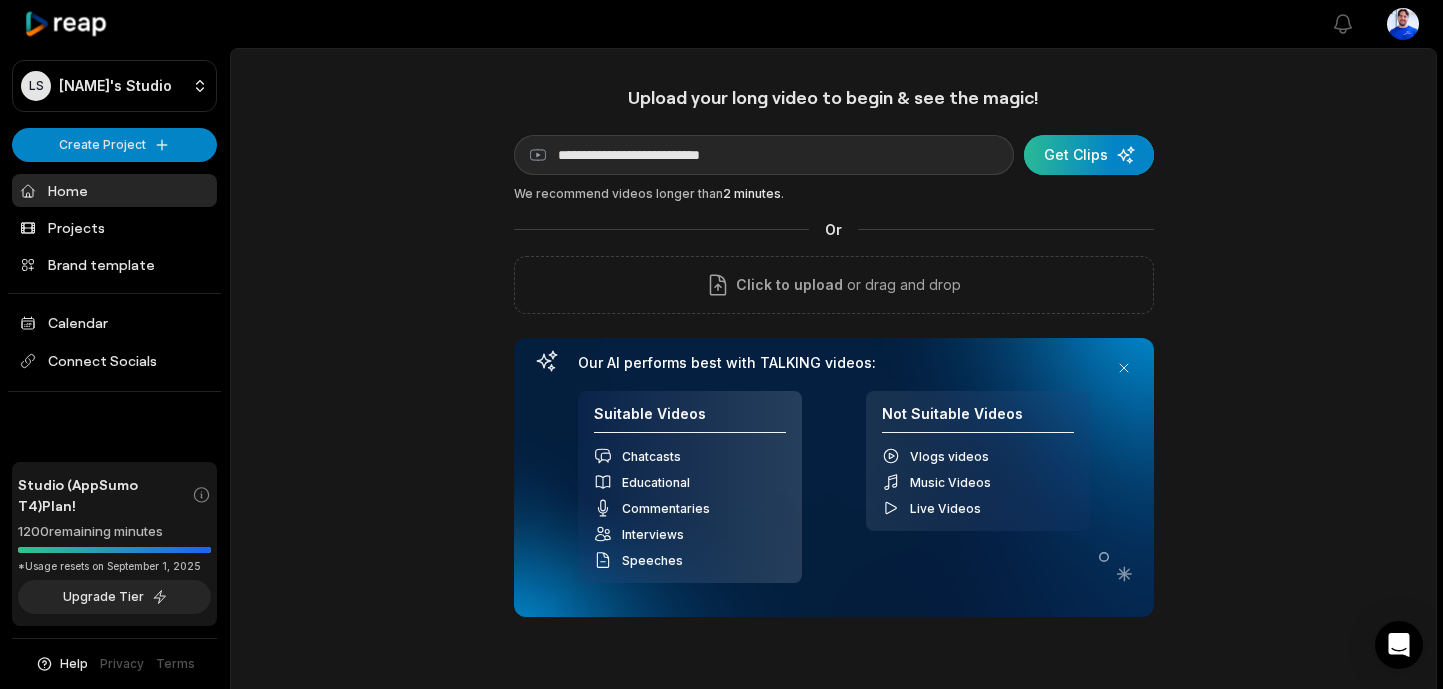 click at bounding box center (1089, 155) 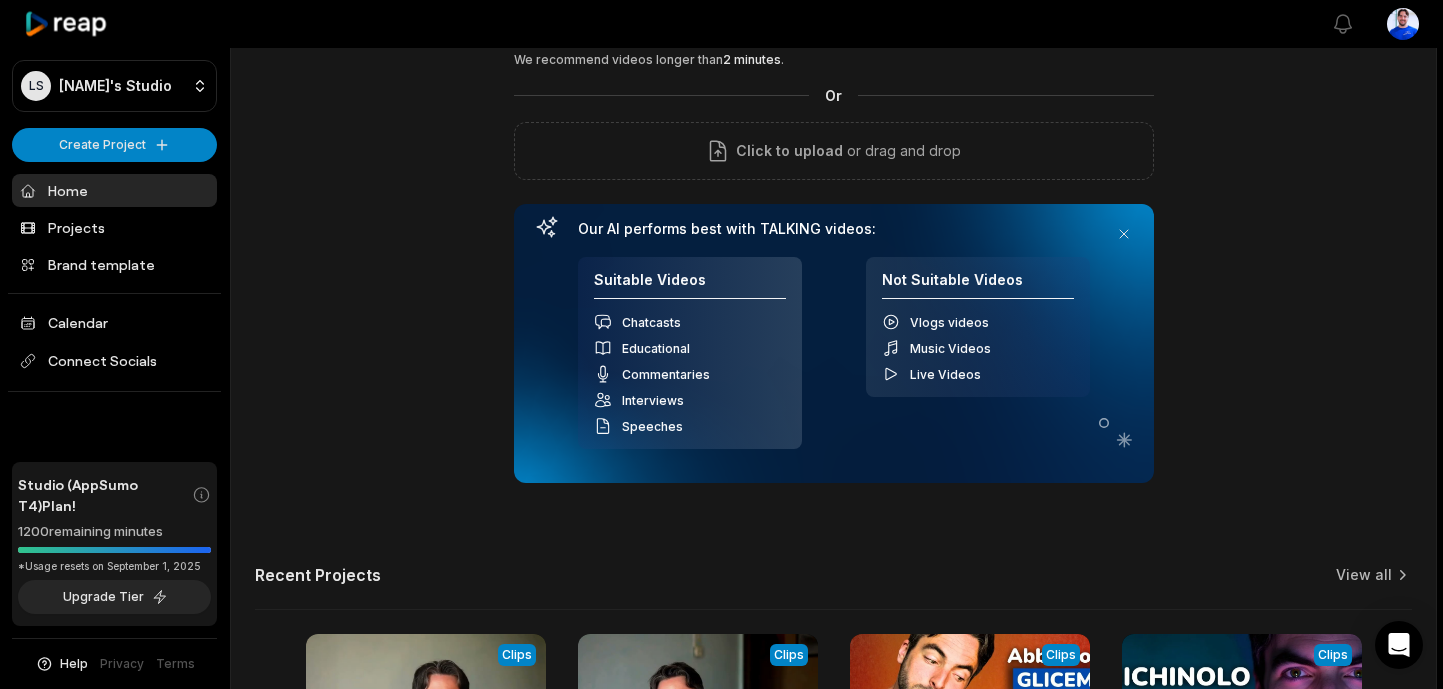 scroll, scrollTop: 0, scrollLeft: 0, axis: both 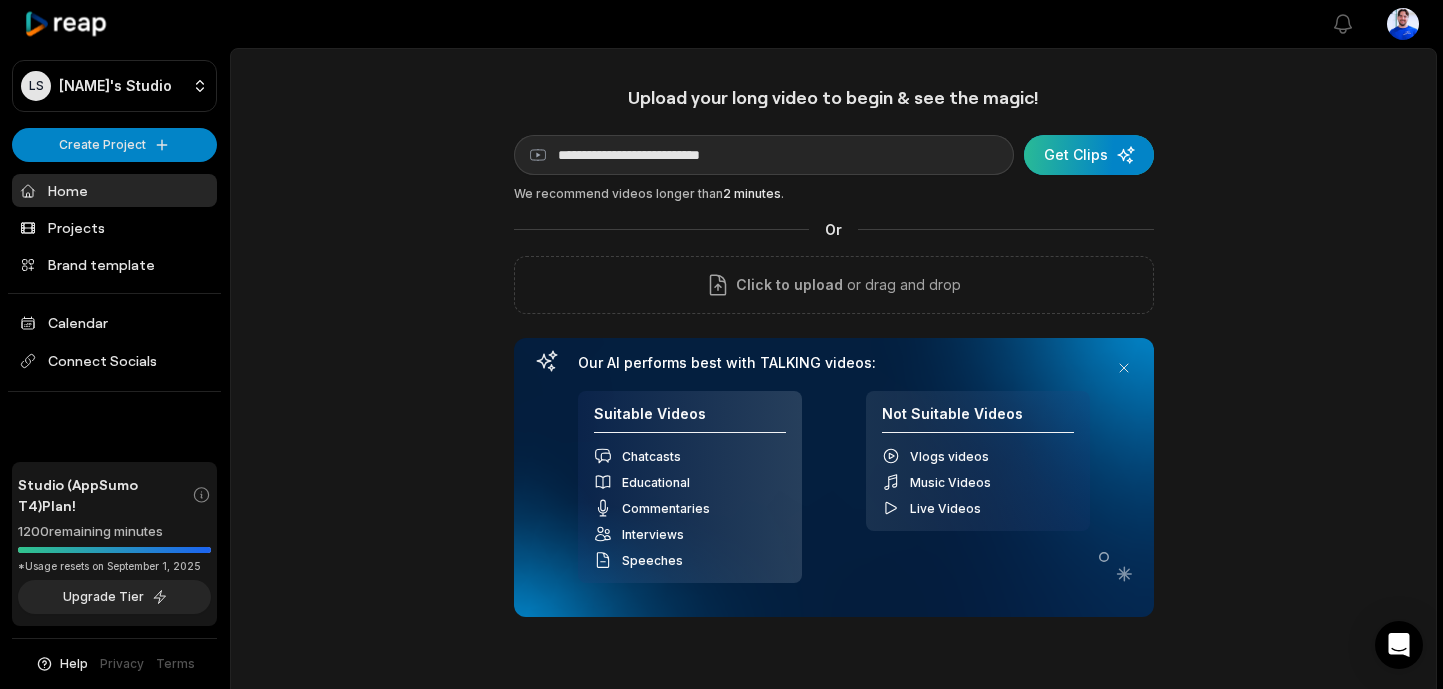 click at bounding box center (1089, 155) 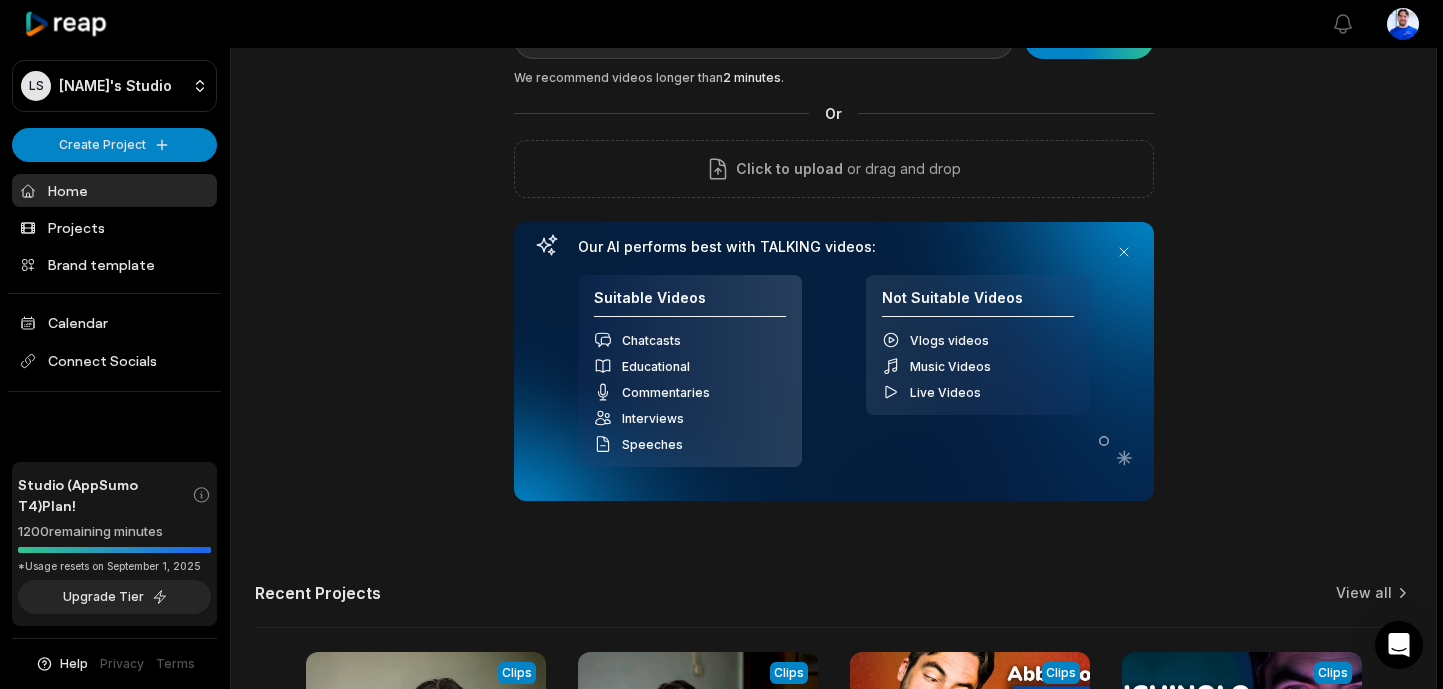scroll, scrollTop: 0, scrollLeft: 0, axis: both 